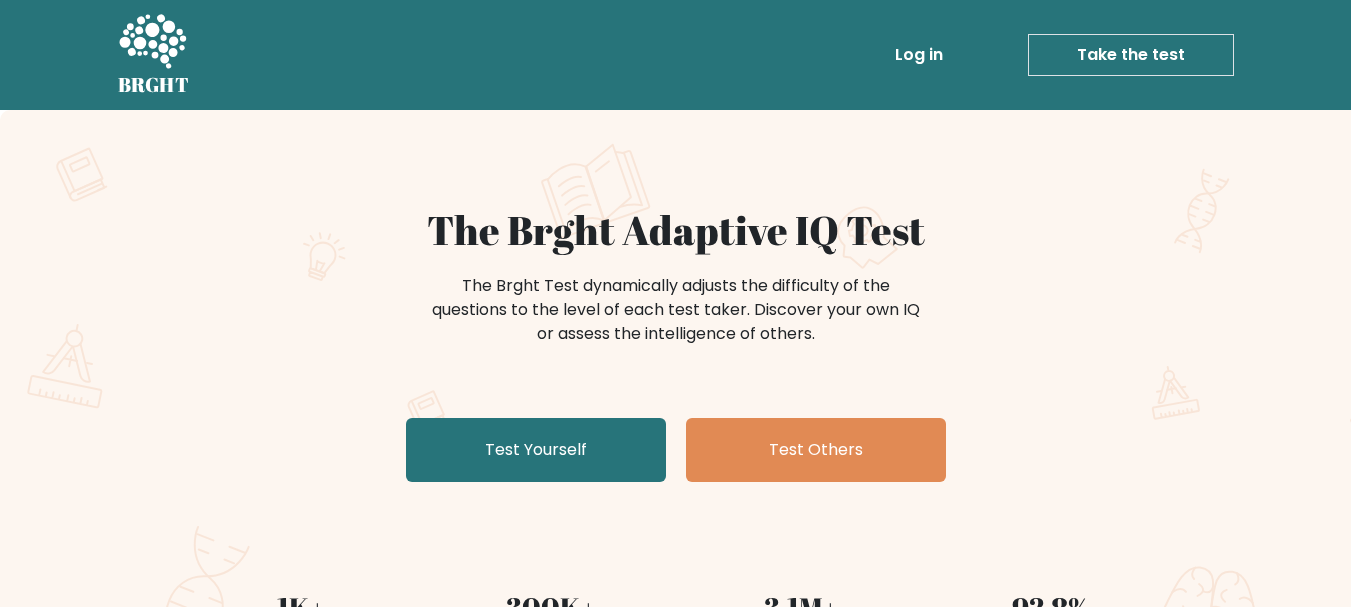 scroll, scrollTop: 0, scrollLeft: 0, axis: both 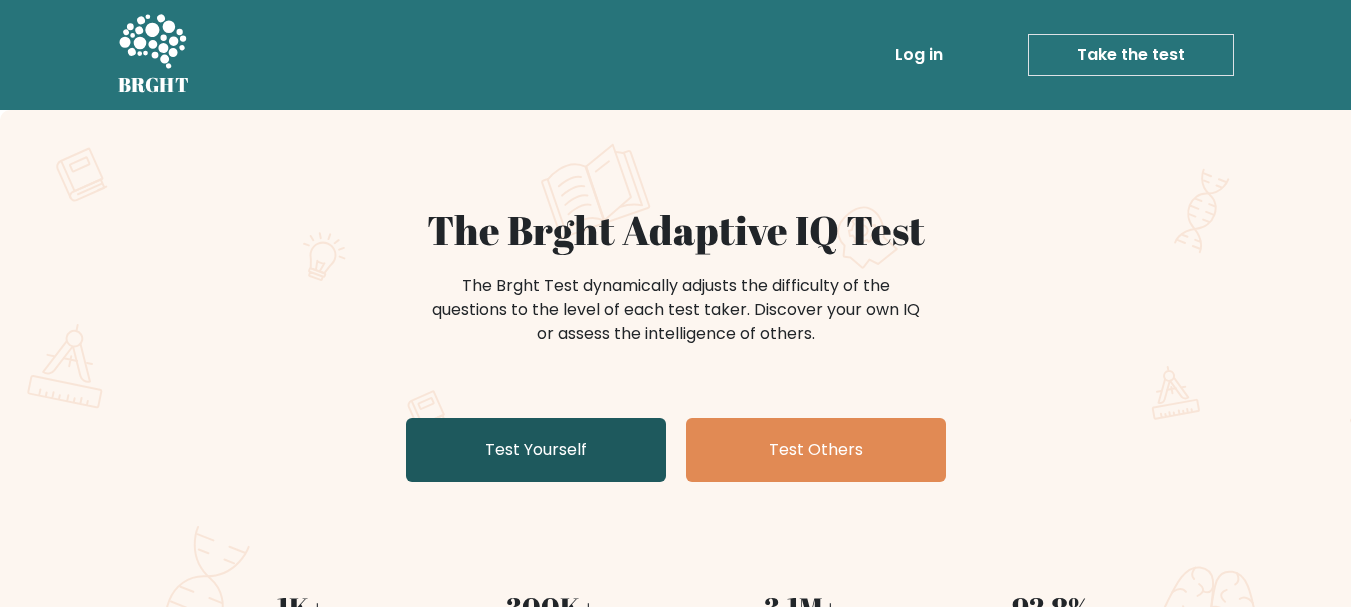 click on "Test Yourself" at bounding box center [536, 450] 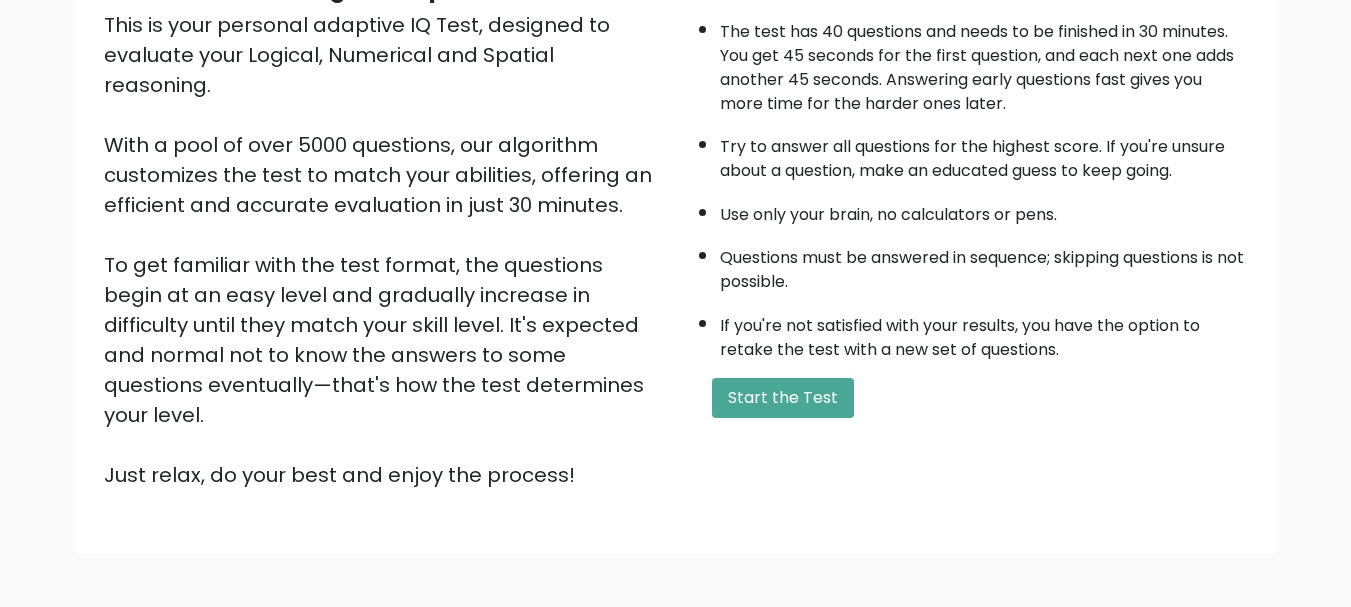 scroll, scrollTop: 280, scrollLeft: 0, axis: vertical 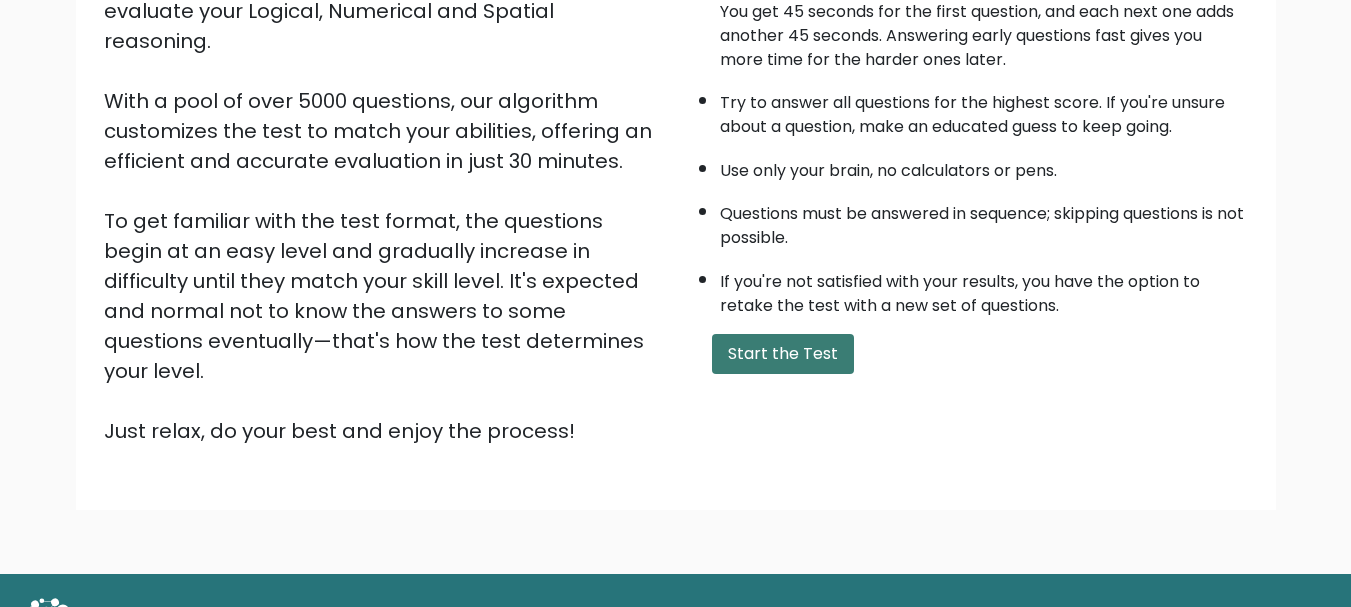 click on "Start the Test" at bounding box center (783, 354) 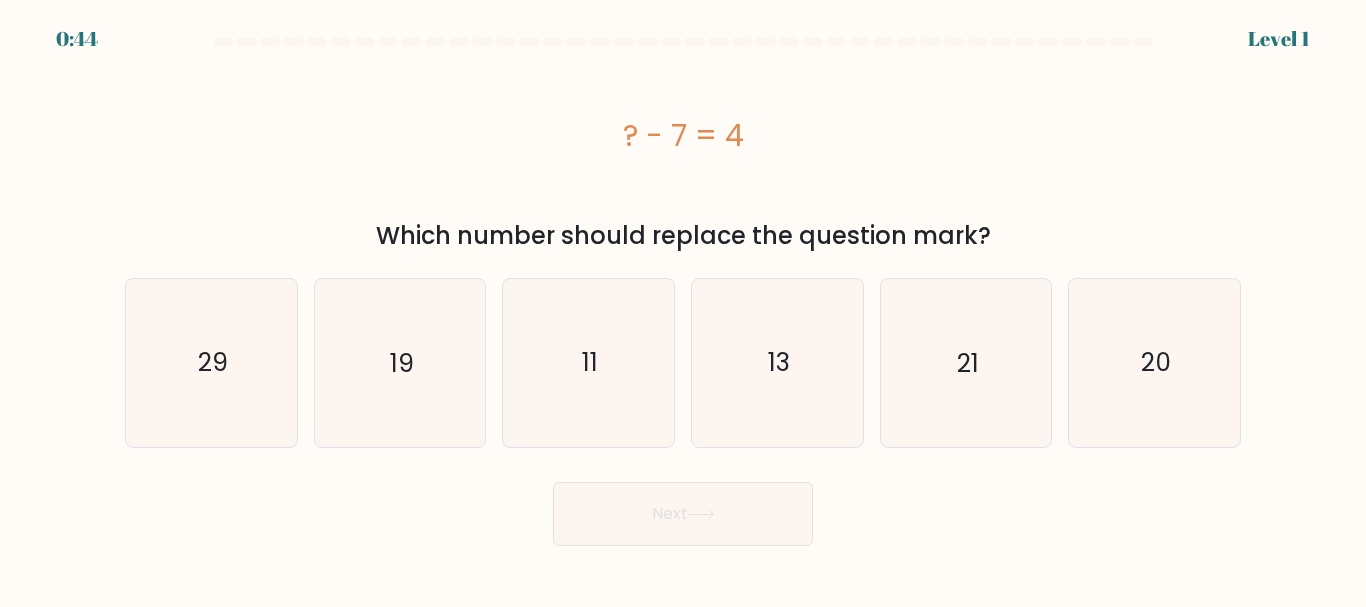 scroll, scrollTop: 0, scrollLeft: 0, axis: both 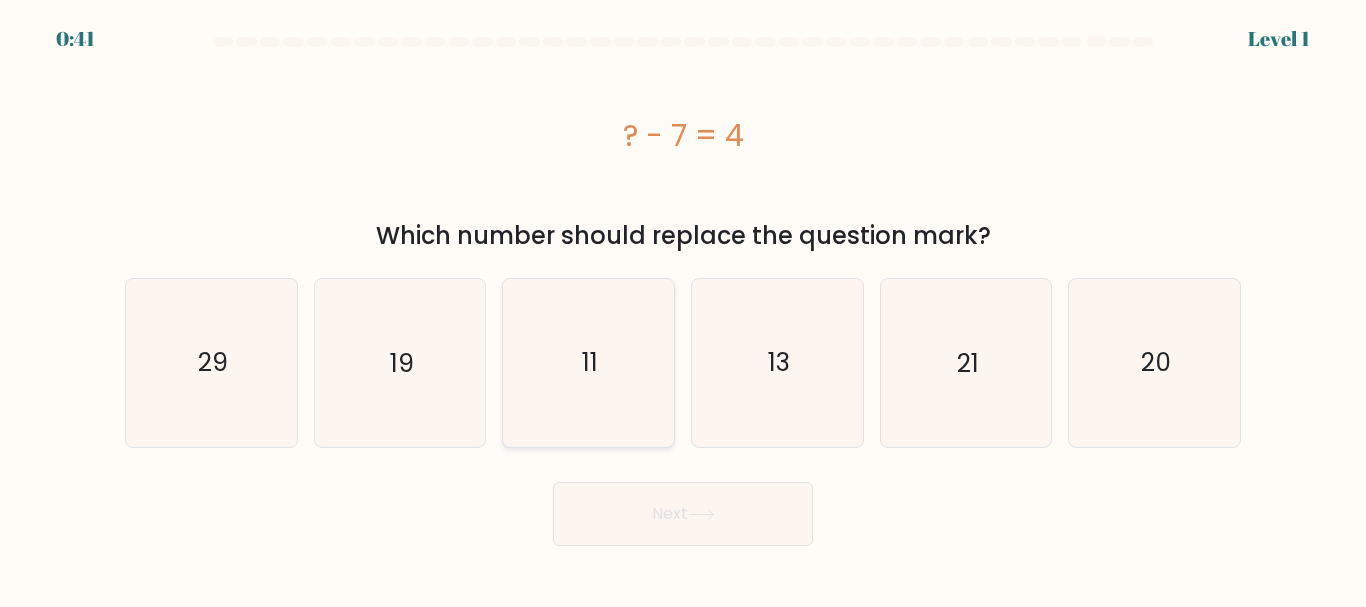 click on "11" at bounding box center [588, 362] 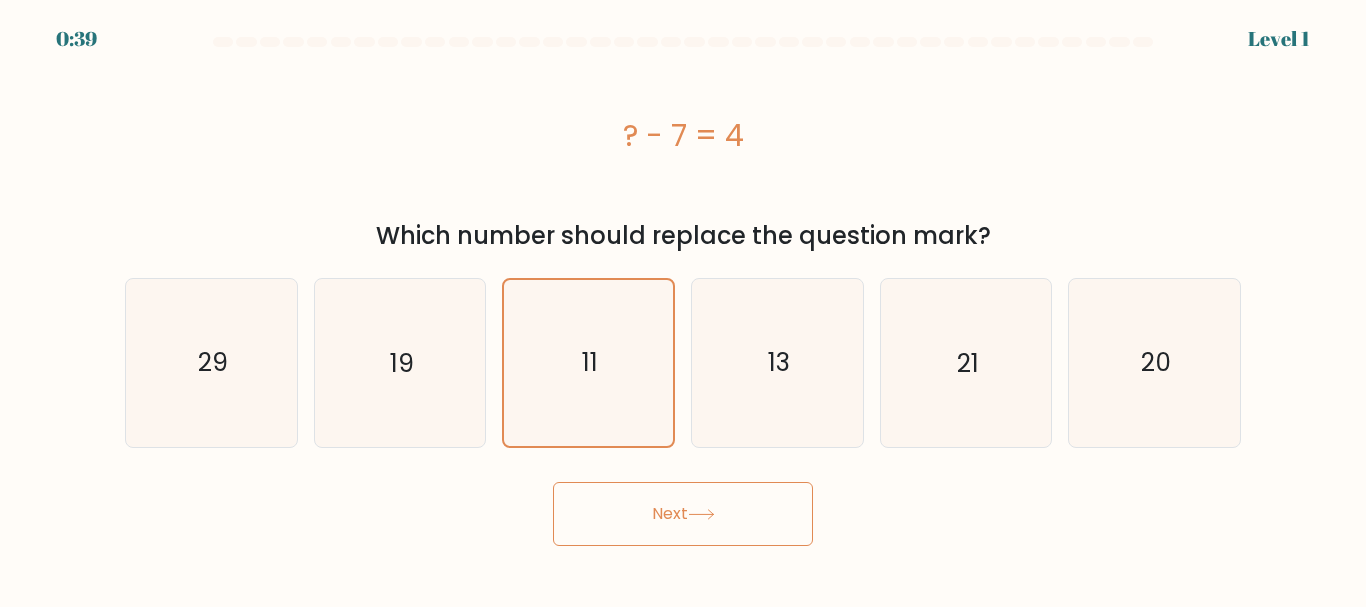 click on "Next" at bounding box center (683, 514) 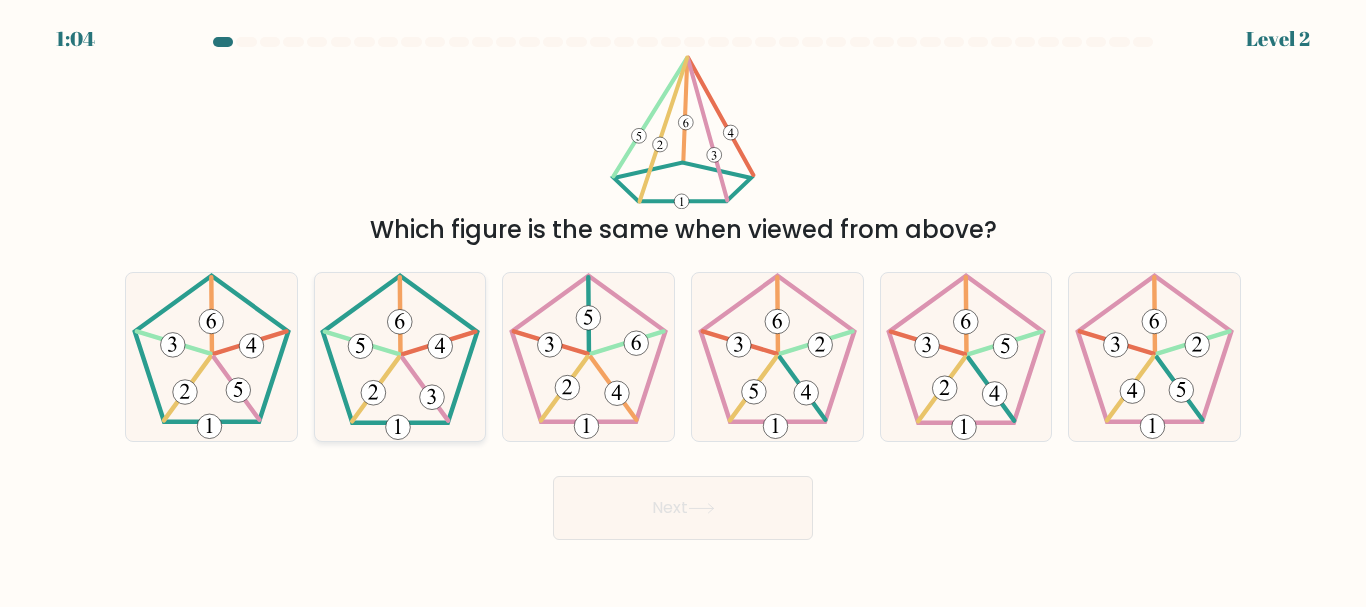 click at bounding box center (399, 356) 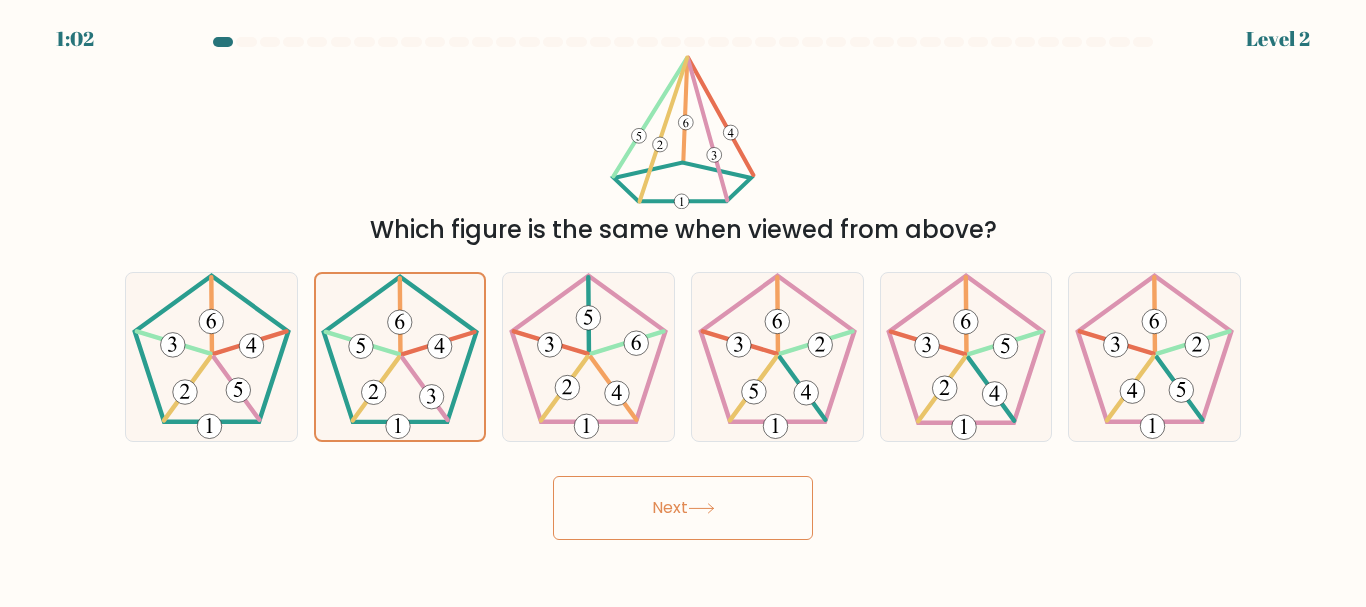 click on "Next" at bounding box center (683, 508) 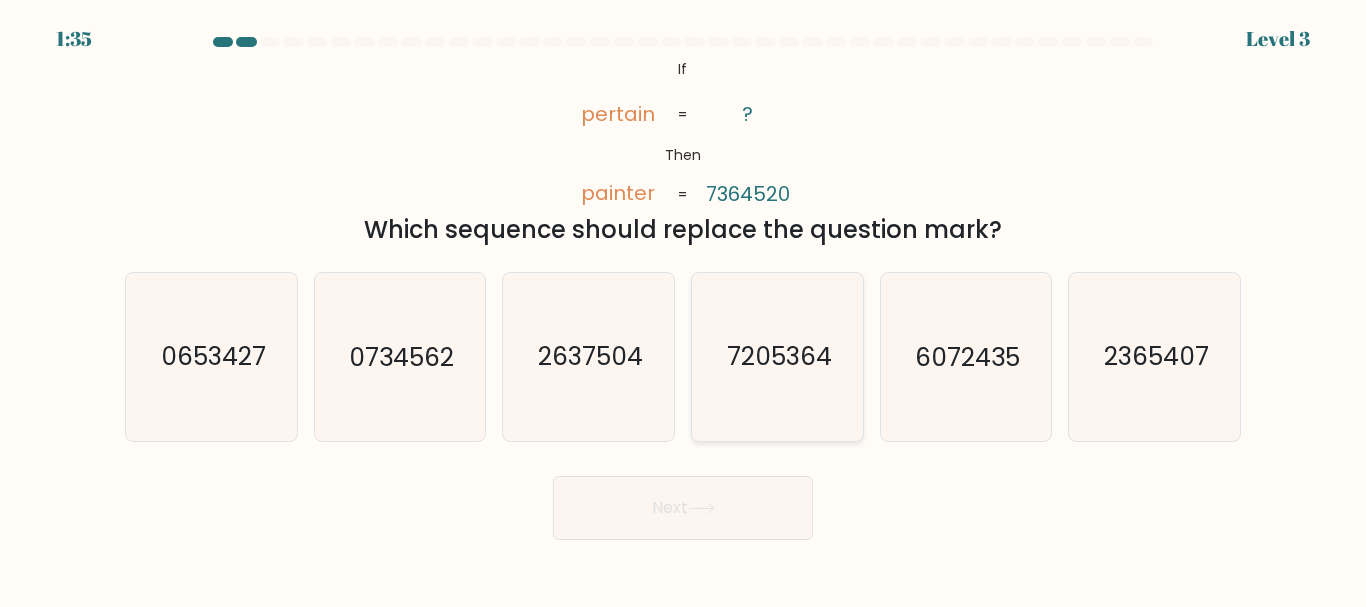 click on "7205364" at bounding box center [778, 357] 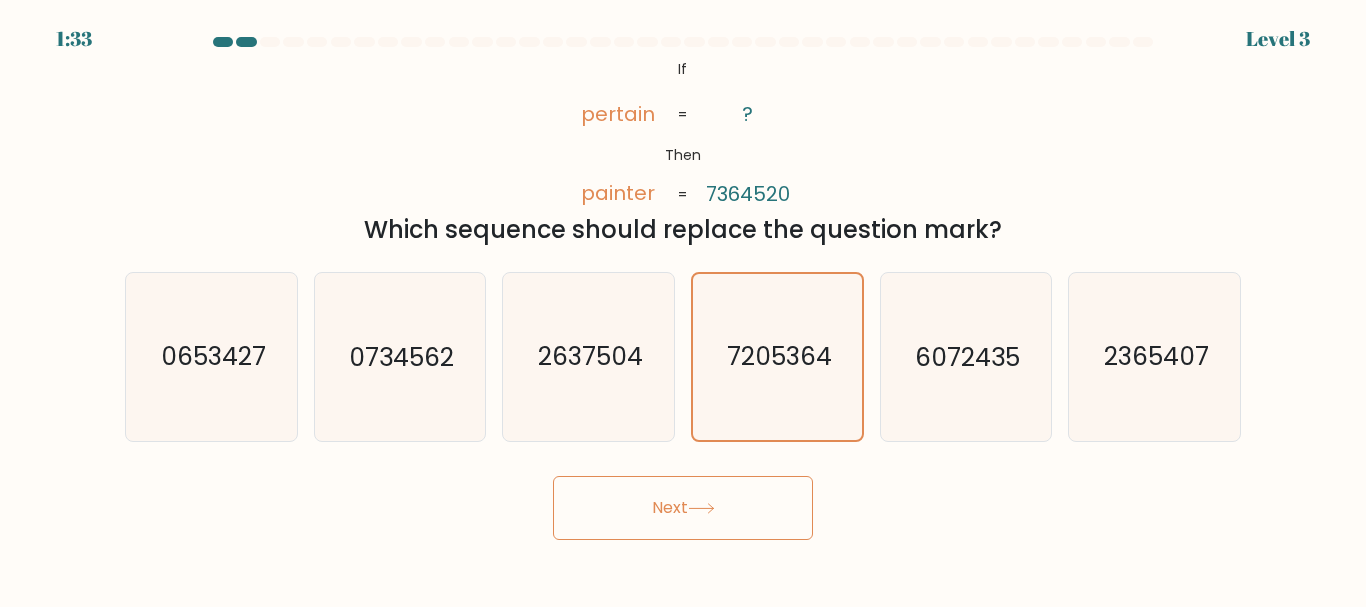 click on "Next" at bounding box center [683, 508] 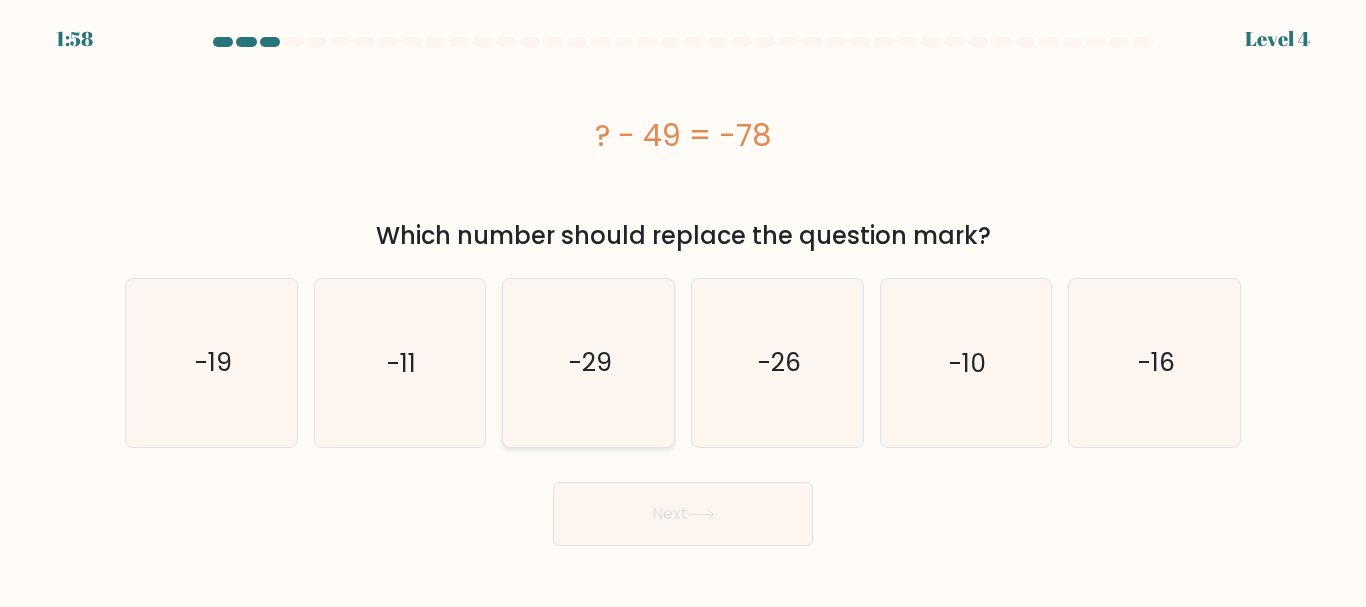 click on "-29" at bounding box center (588, 362) 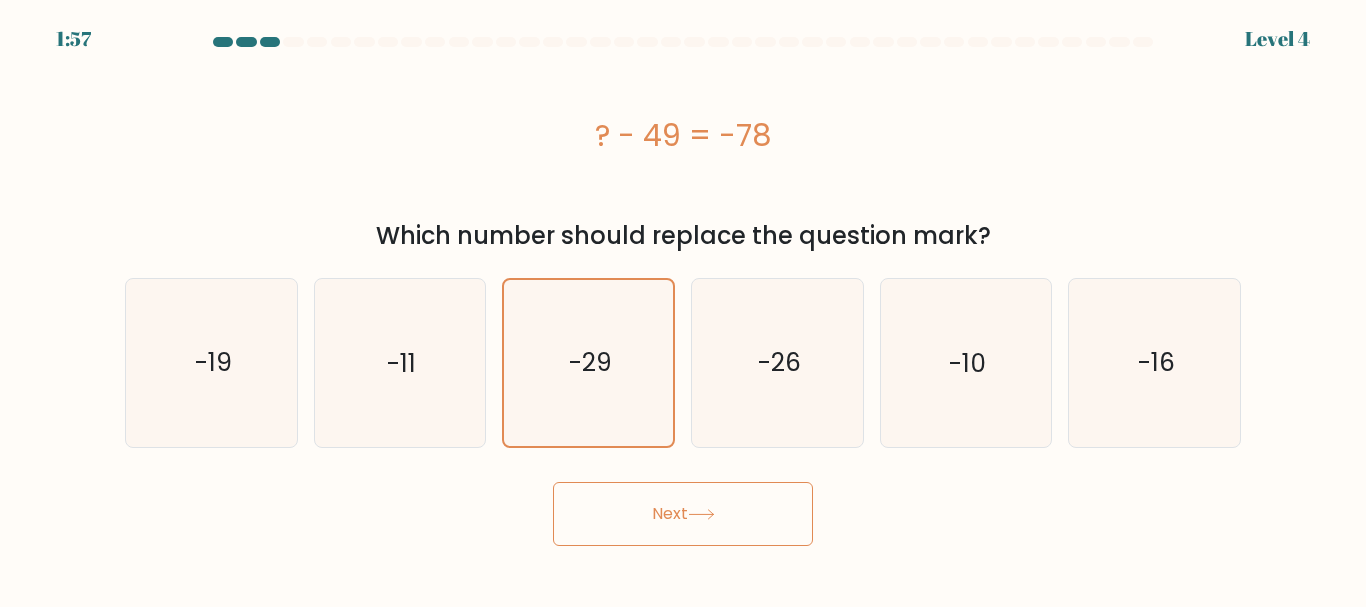 click on "Next" at bounding box center (683, 514) 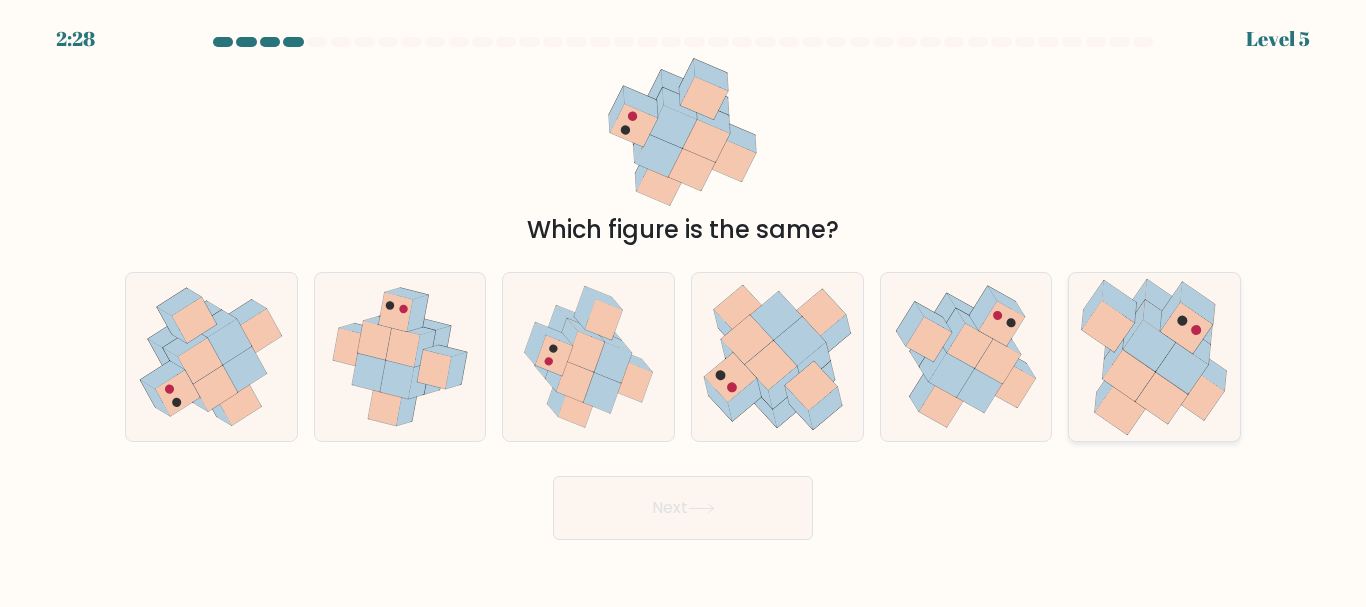 click at bounding box center [1199, 395] 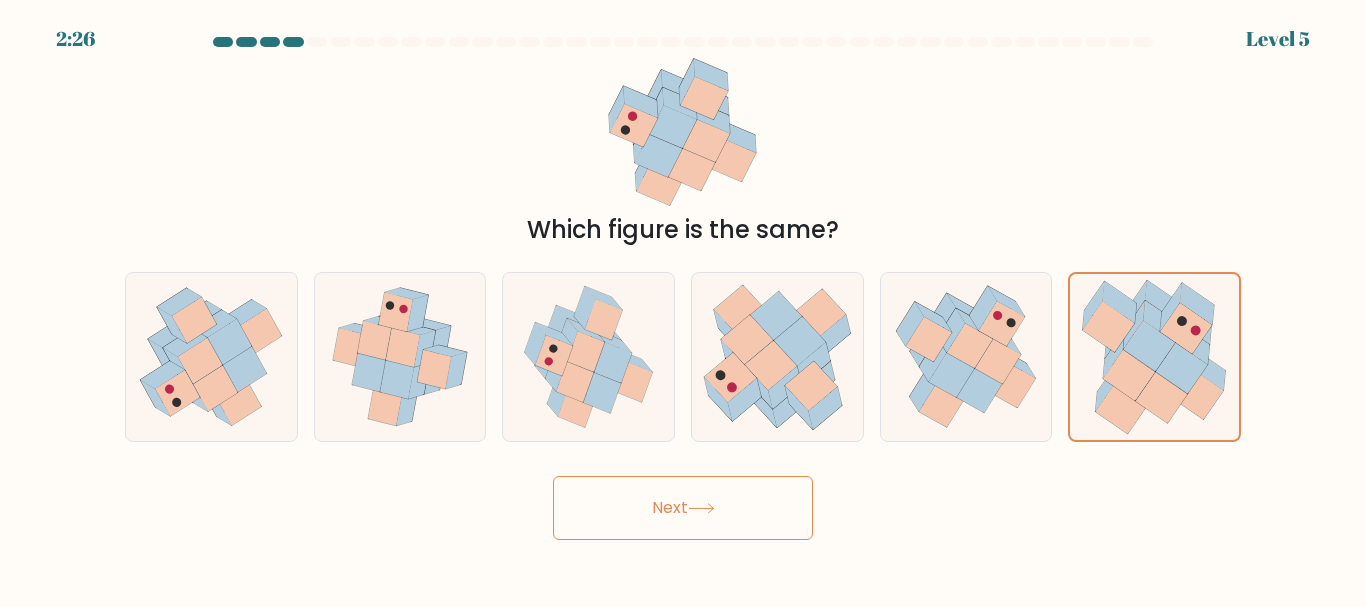 click on "Next" at bounding box center [683, 503] 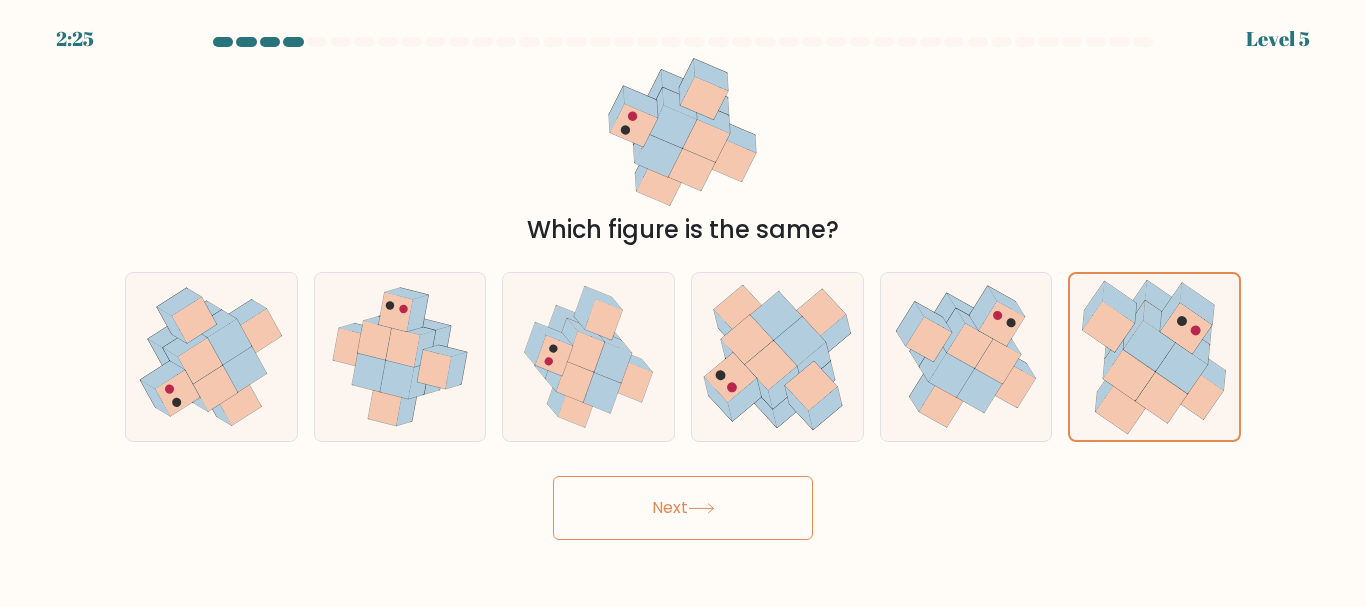 click at bounding box center [701, 508] 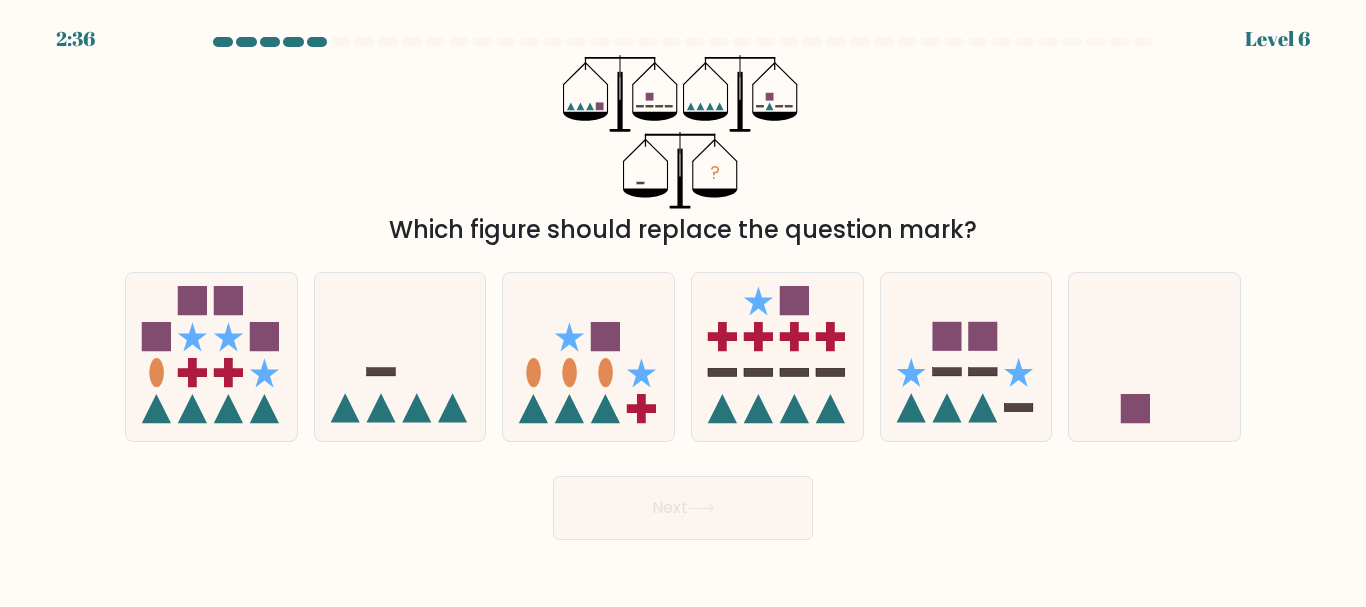click at bounding box center [701, 508] 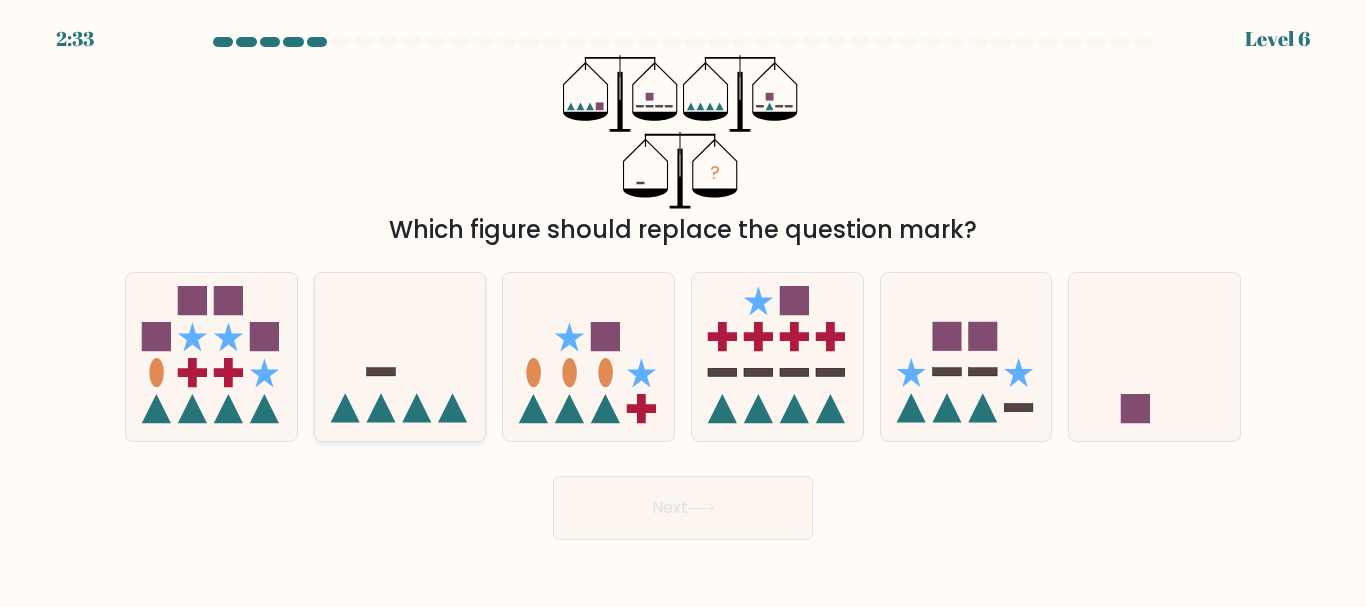 click at bounding box center (380, 408) 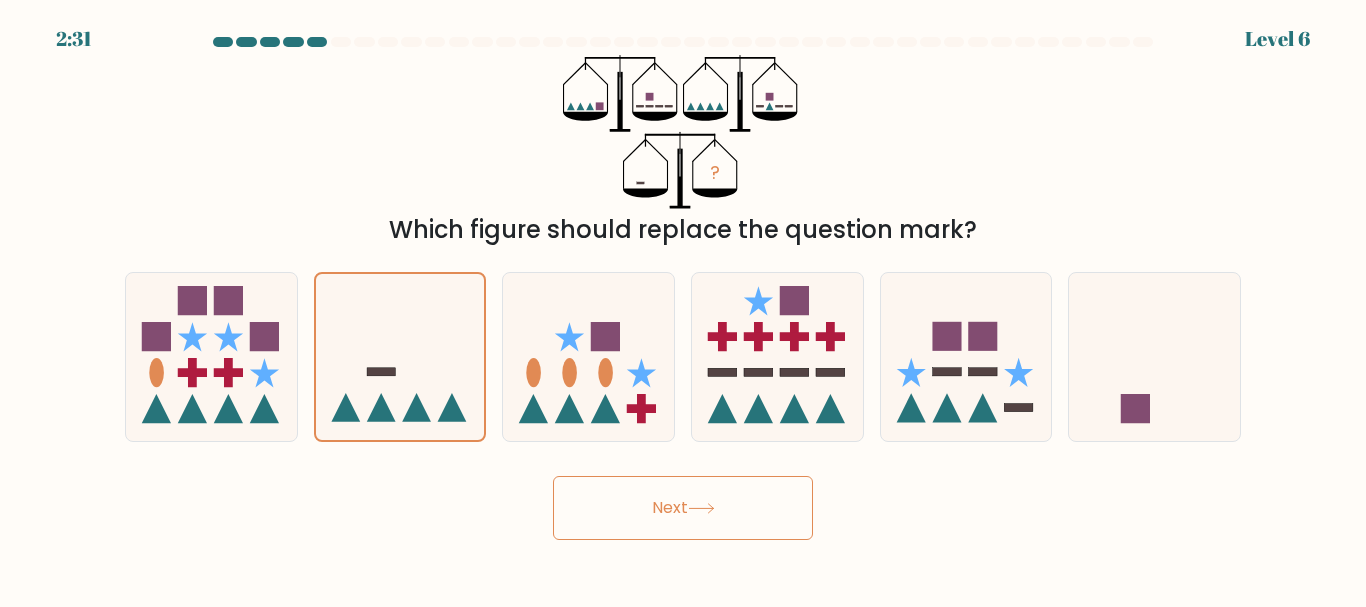 click on "Next" at bounding box center (683, 508) 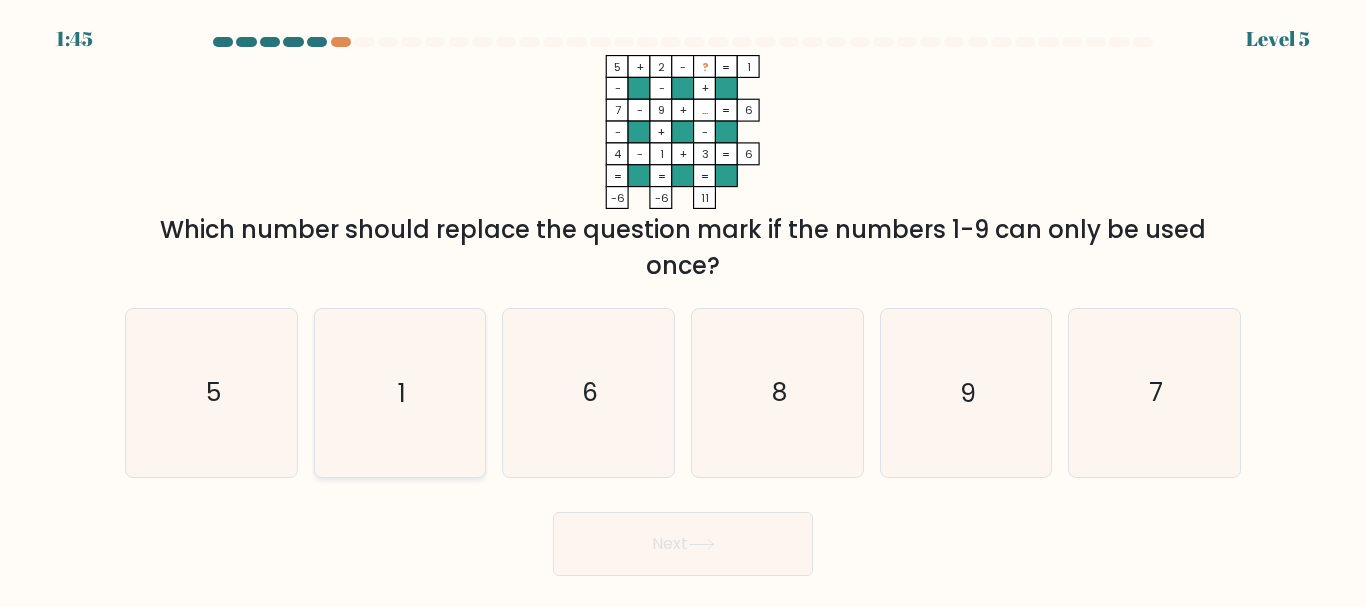click on "1" at bounding box center [399, 392] 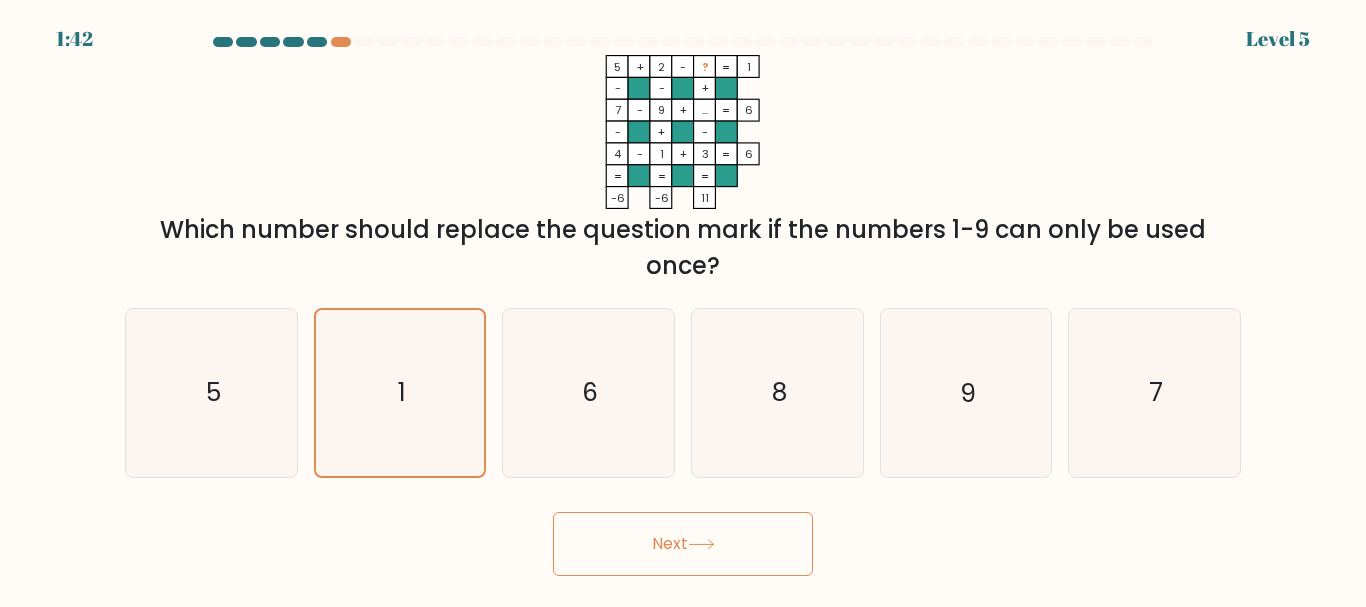 click on "Next" at bounding box center [683, 544] 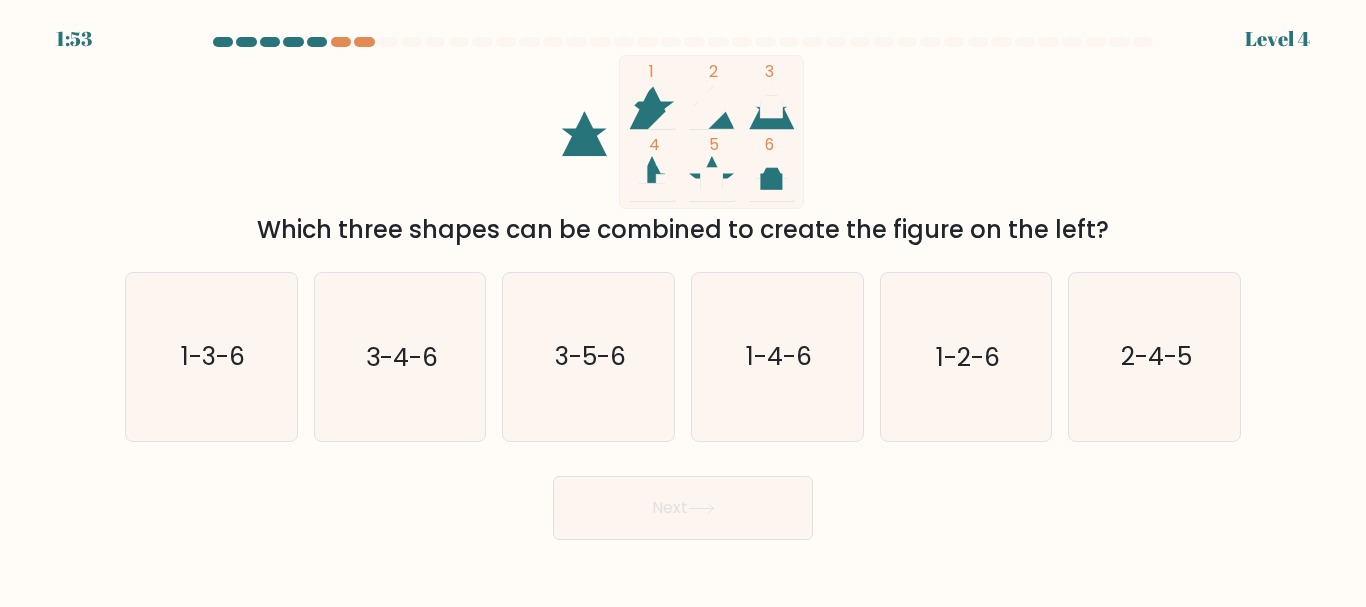 click on "a.
1-3-6
b.
3-4-6
c.
3-5-6
d.
1-4-6" at bounding box center [683, 348] 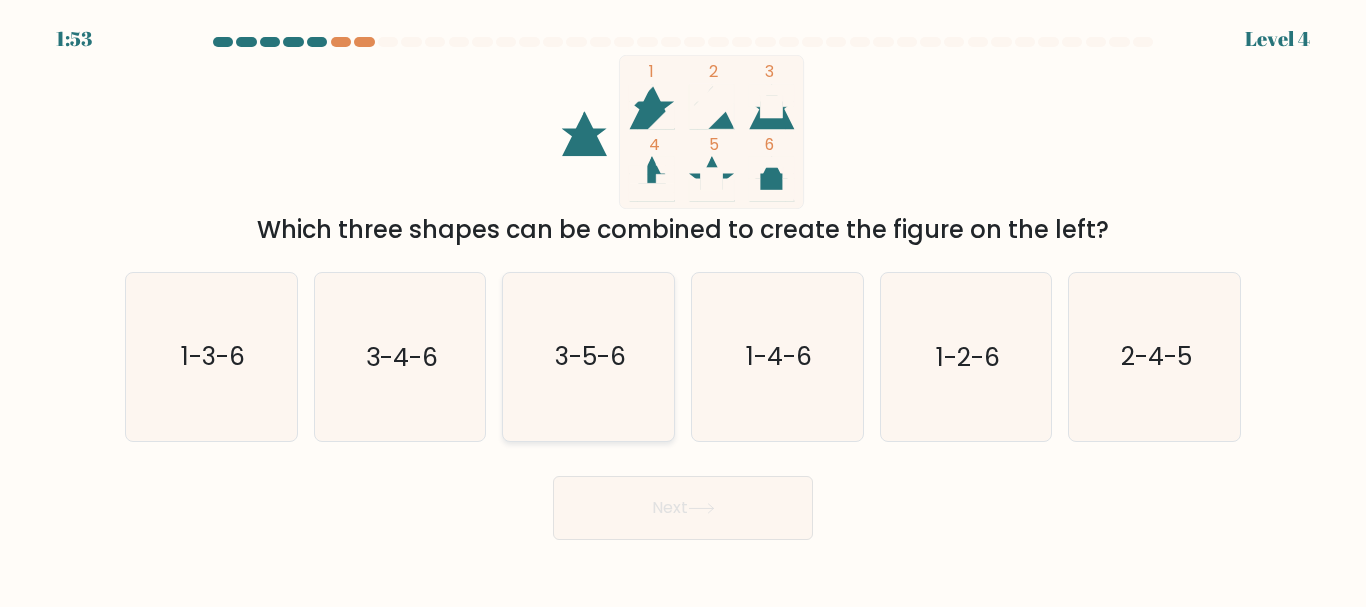 click on "3-5-6" at bounding box center [588, 356] 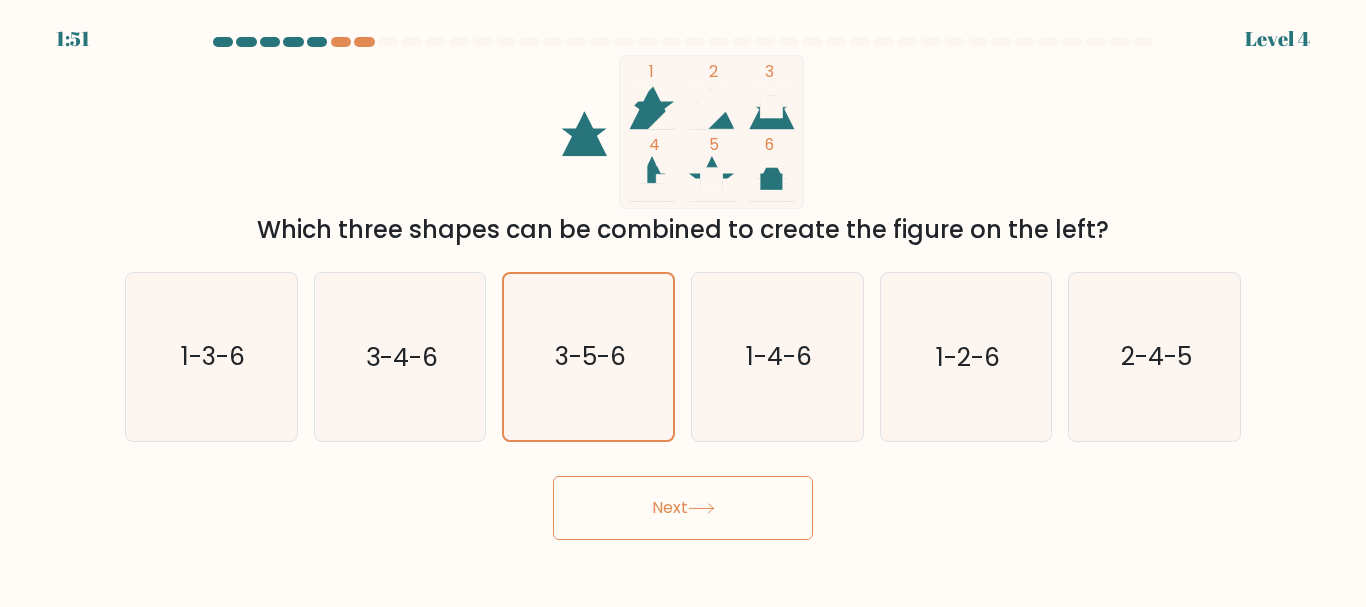 click on "Next" at bounding box center [683, 508] 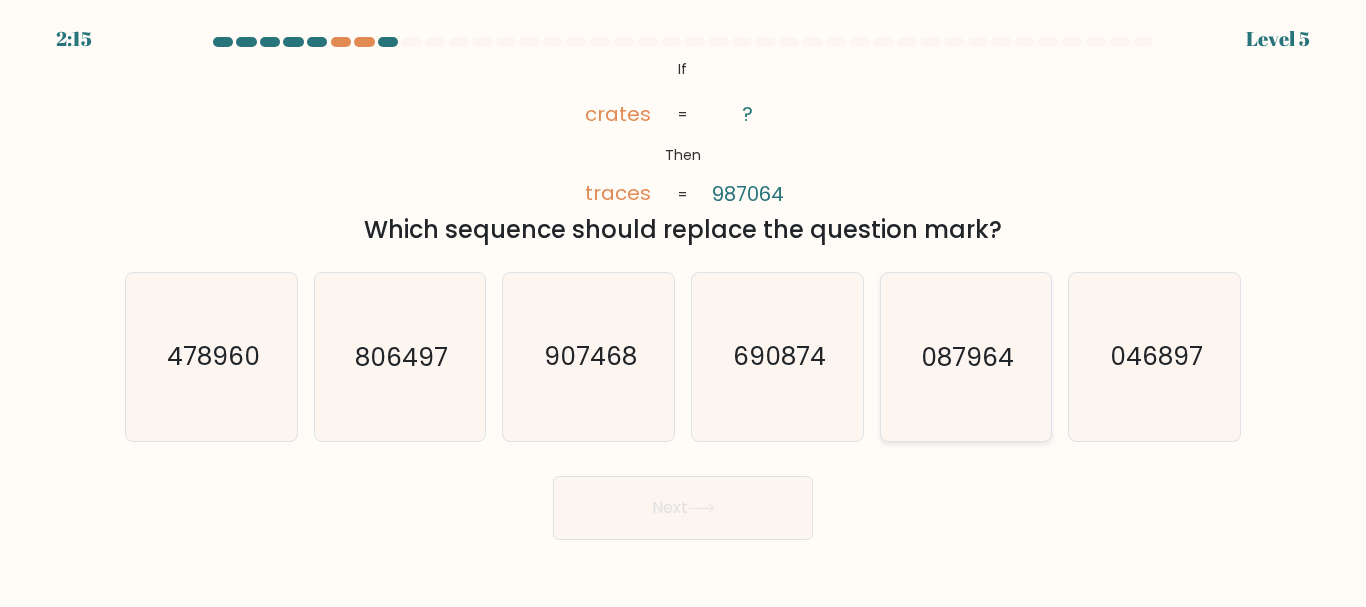 click on "087964" at bounding box center (965, 356) 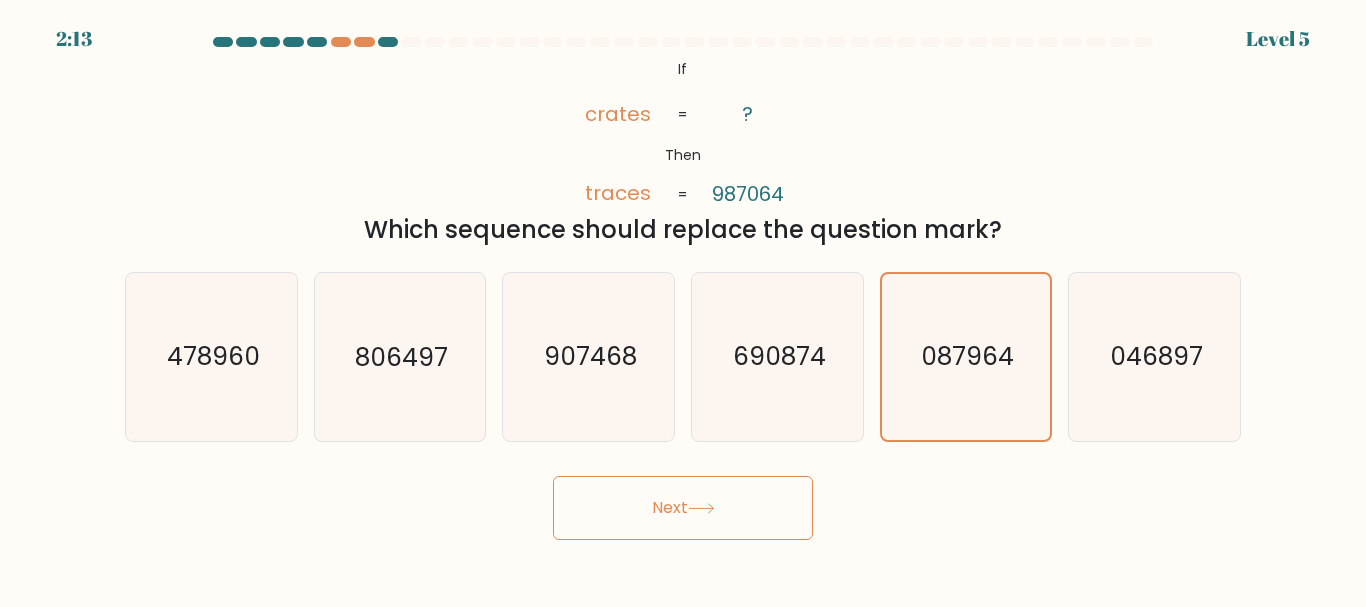 click on "Next" at bounding box center [683, 508] 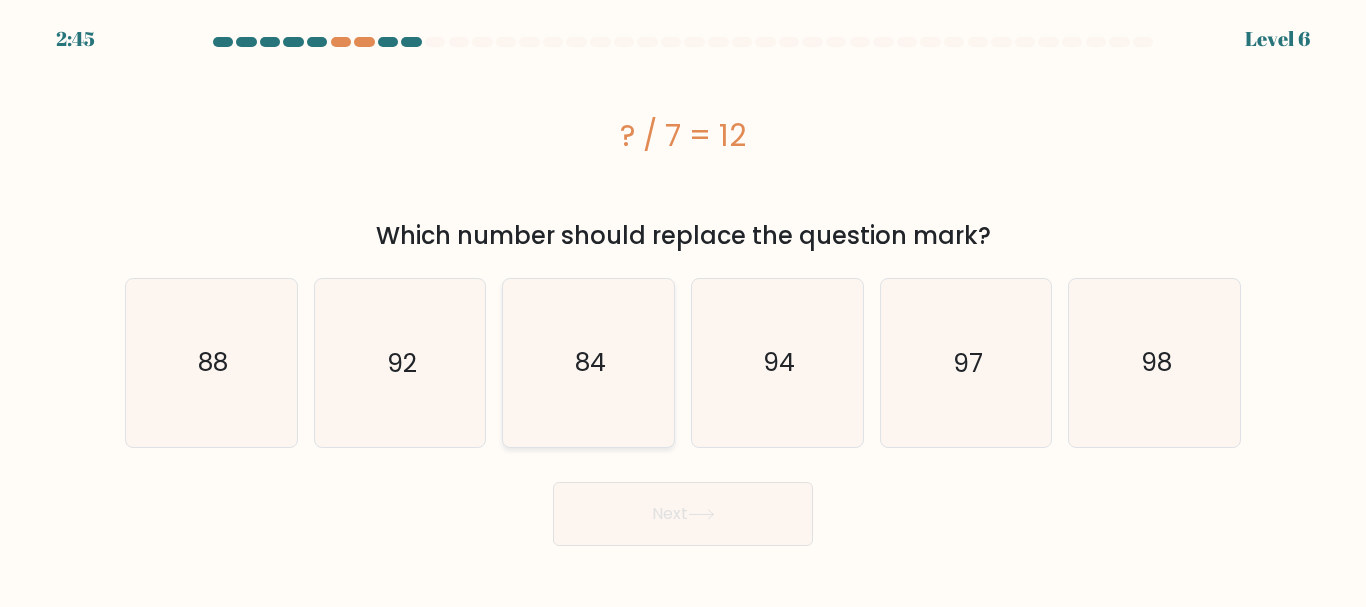 click on "84" at bounding box center [588, 362] 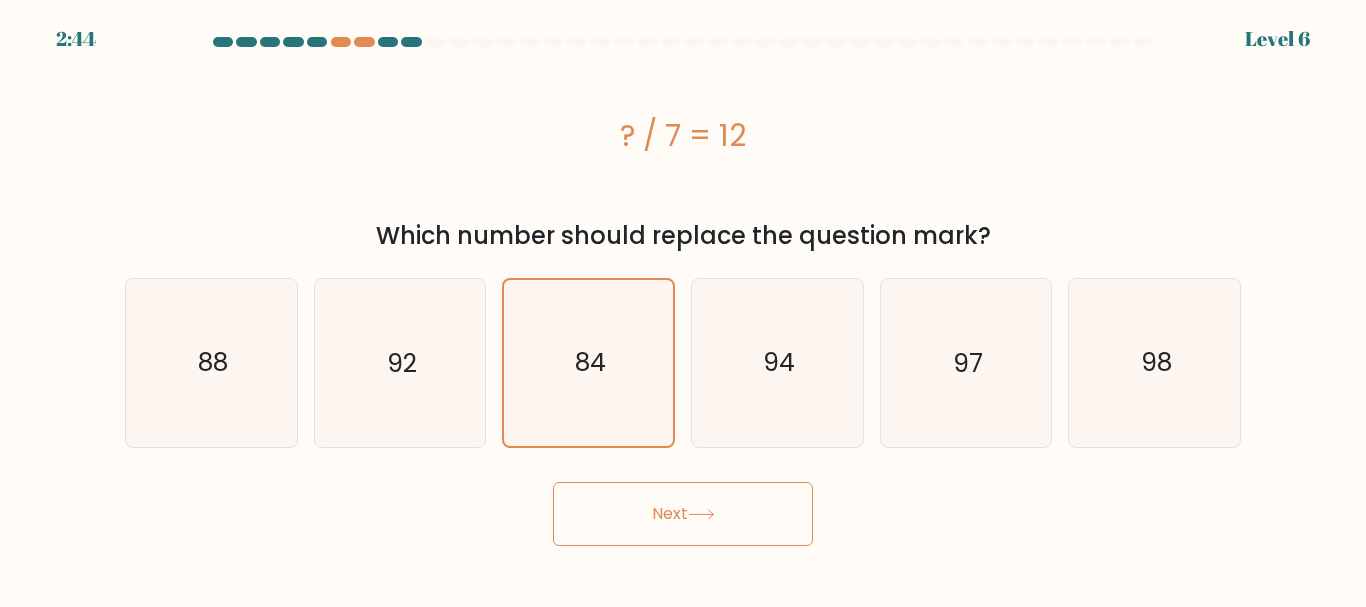 click on "Next" at bounding box center (683, 514) 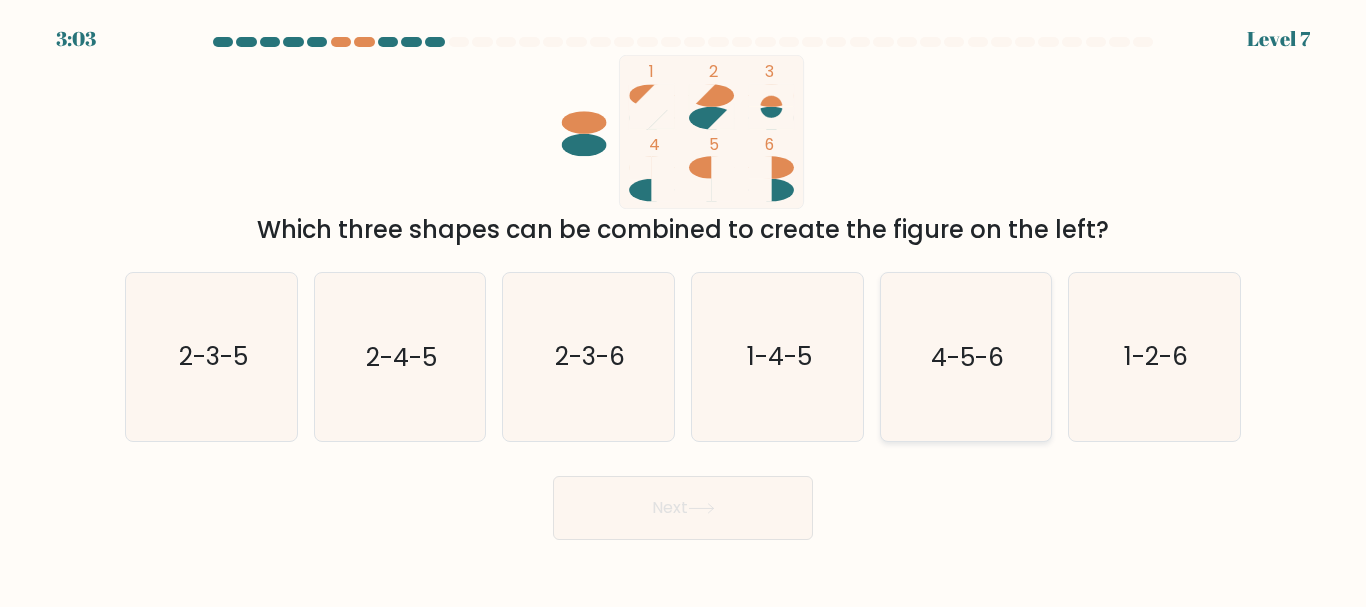 click on "4-5-6" at bounding box center [965, 356] 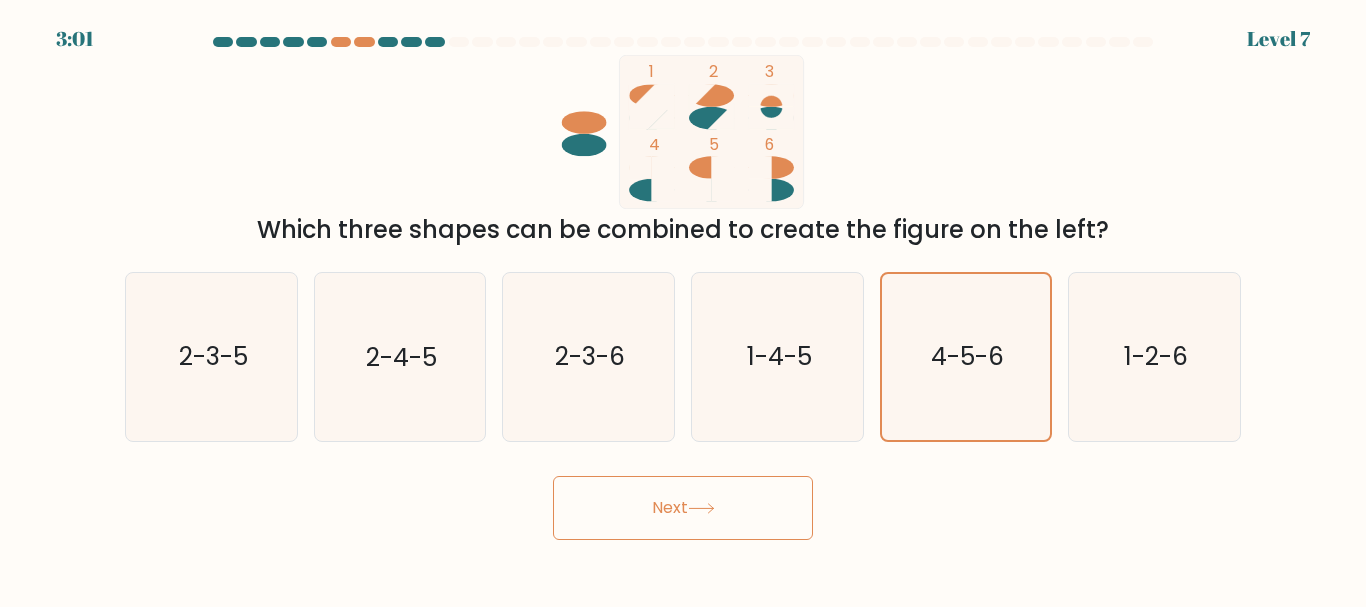 click on "Next" at bounding box center [683, 508] 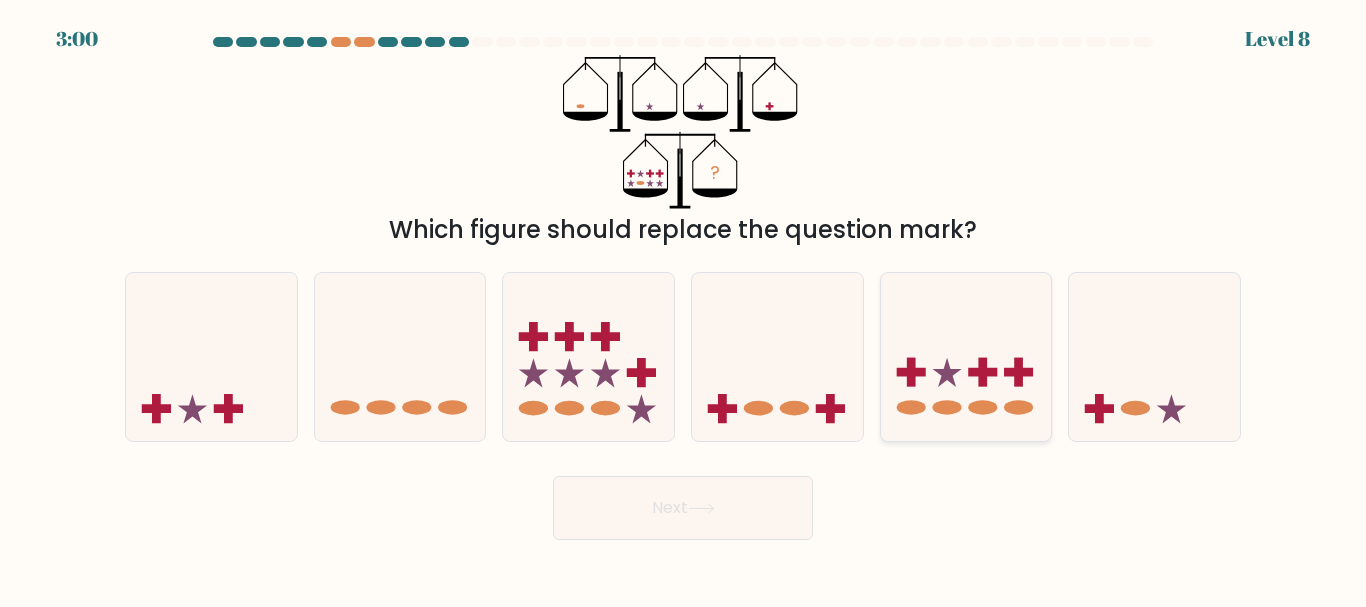 click at bounding box center (966, 356) 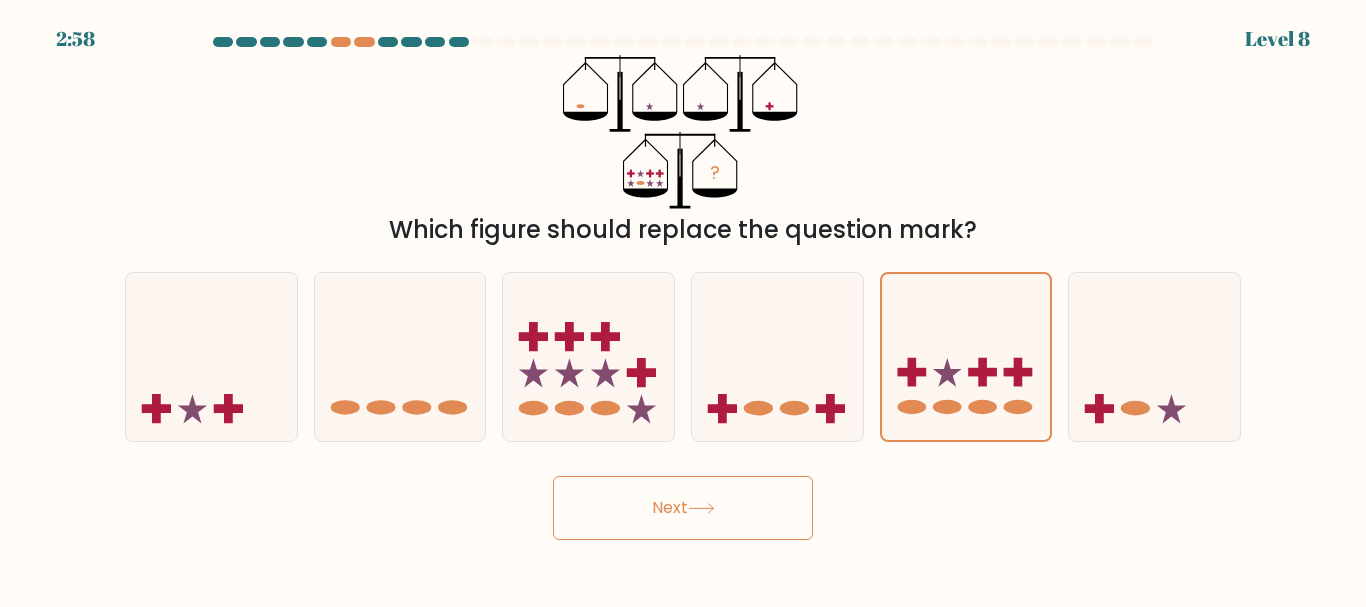 click on "Next" at bounding box center (683, 508) 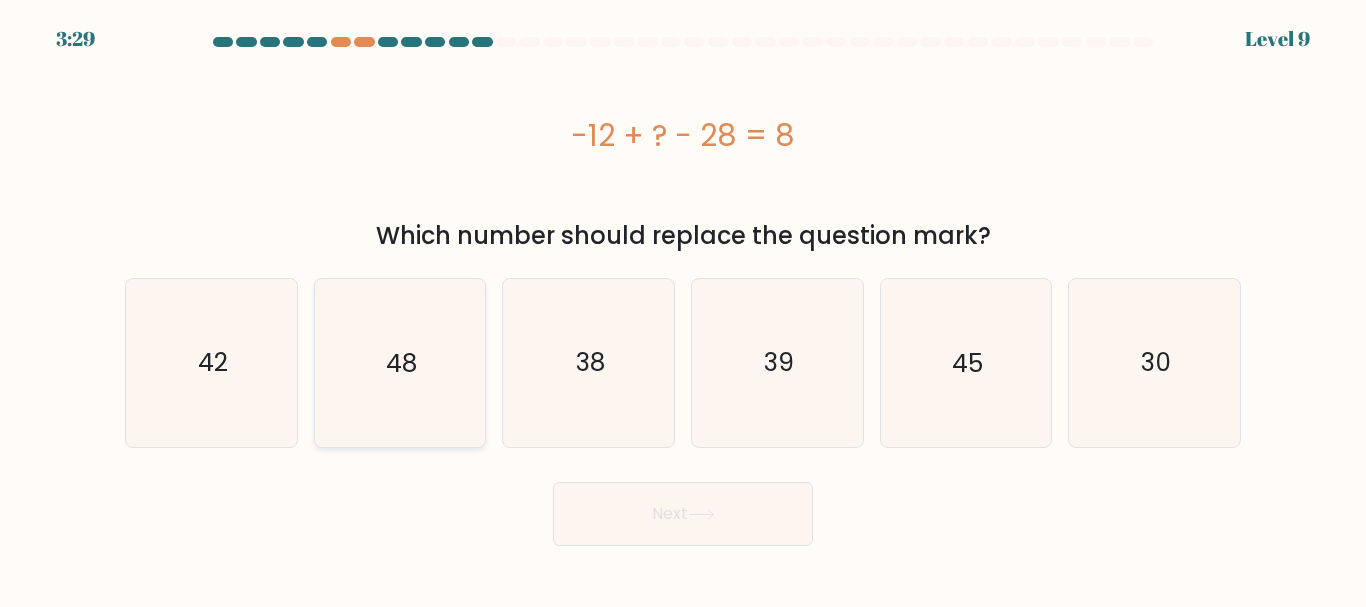 click on "48" at bounding box center [399, 362] 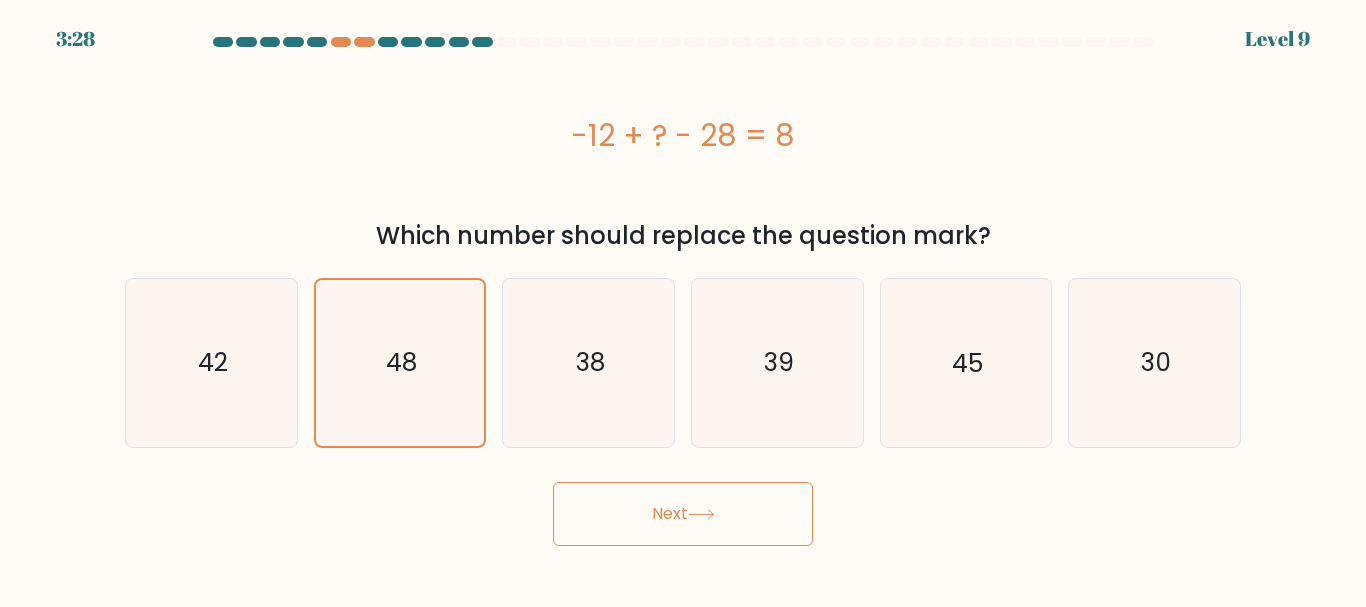 click on "Next" at bounding box center [683, 514] 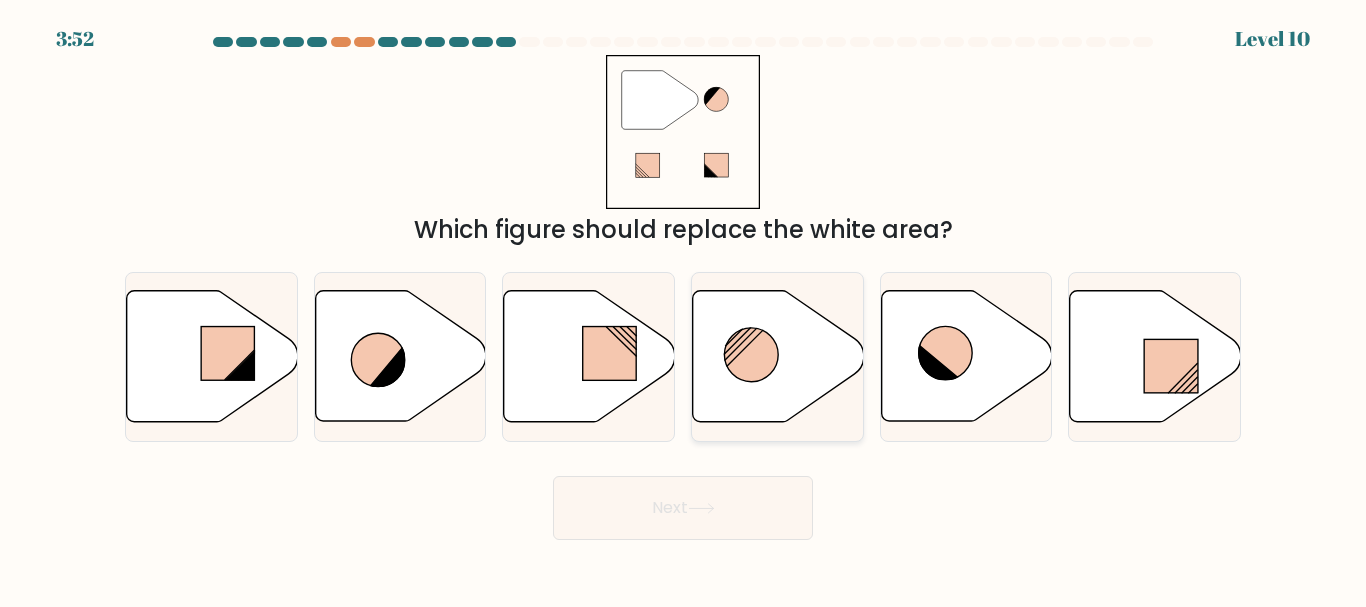 click at bounding box center [751, 355] 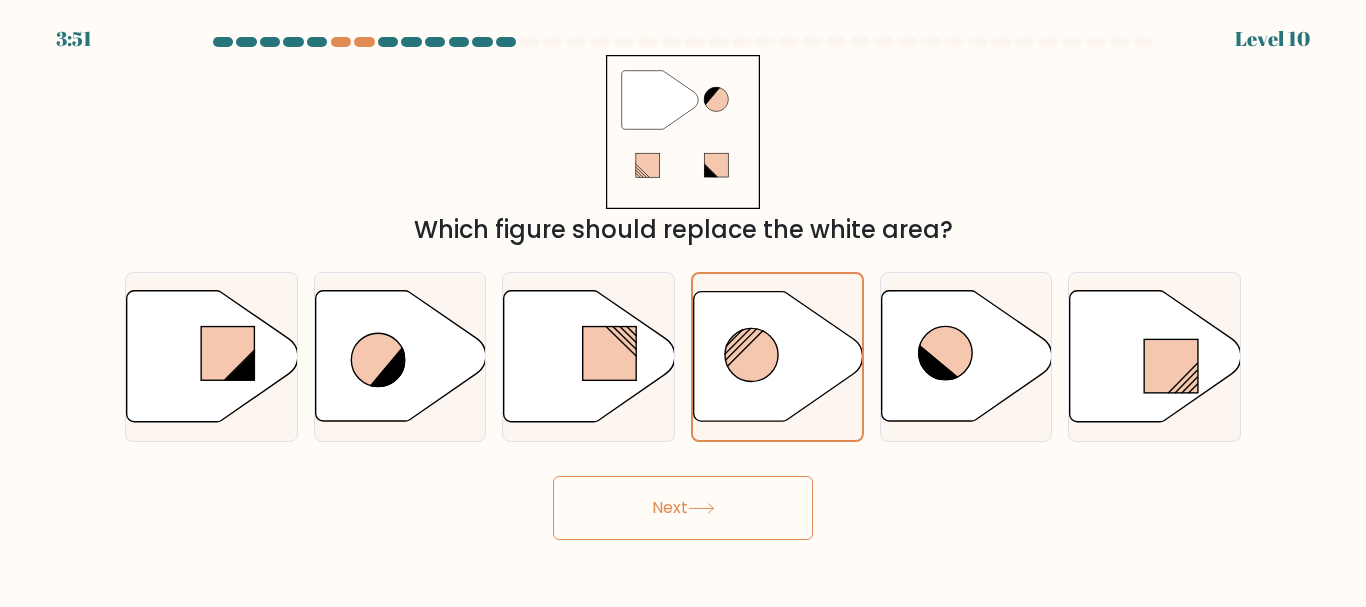 click on "Next" at bounding box center [683, 508] 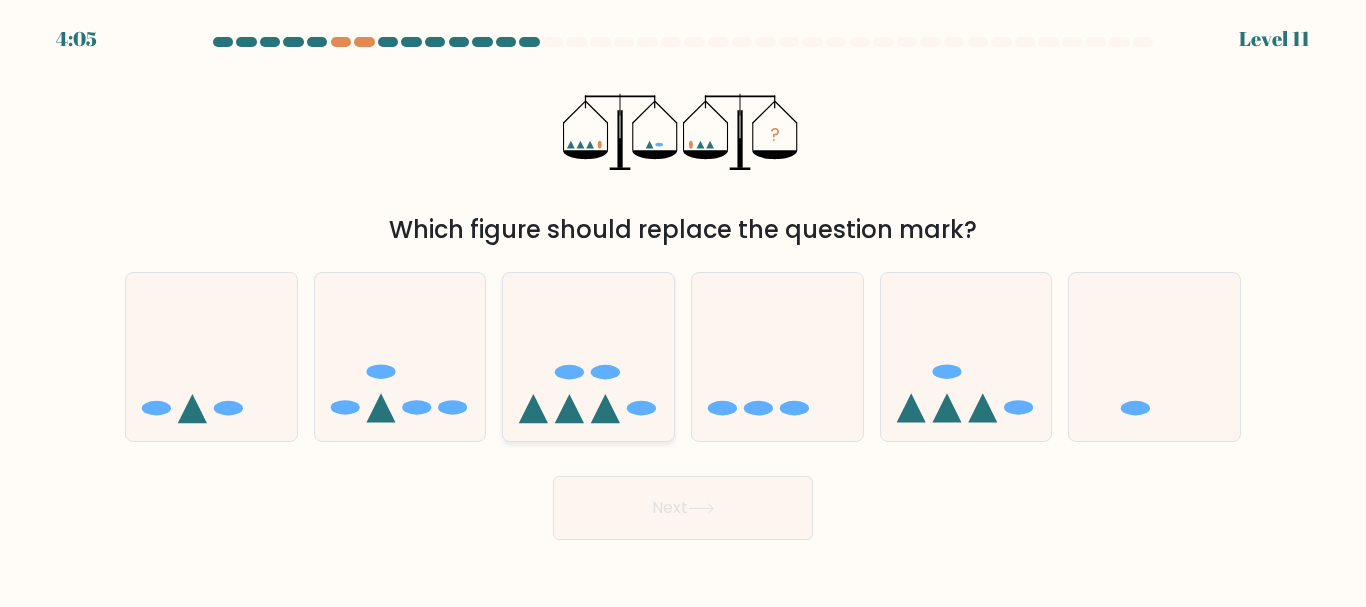 click at bounding box center [588, 356] 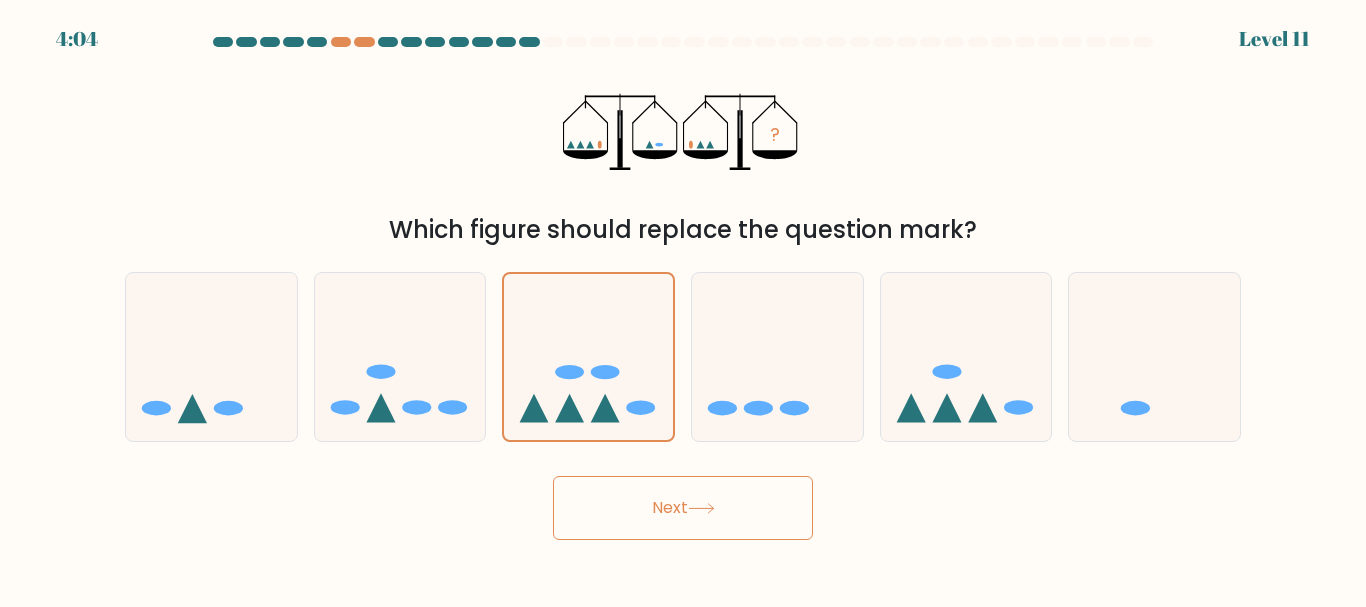 click on "Next" at bounding box center (683, 508) 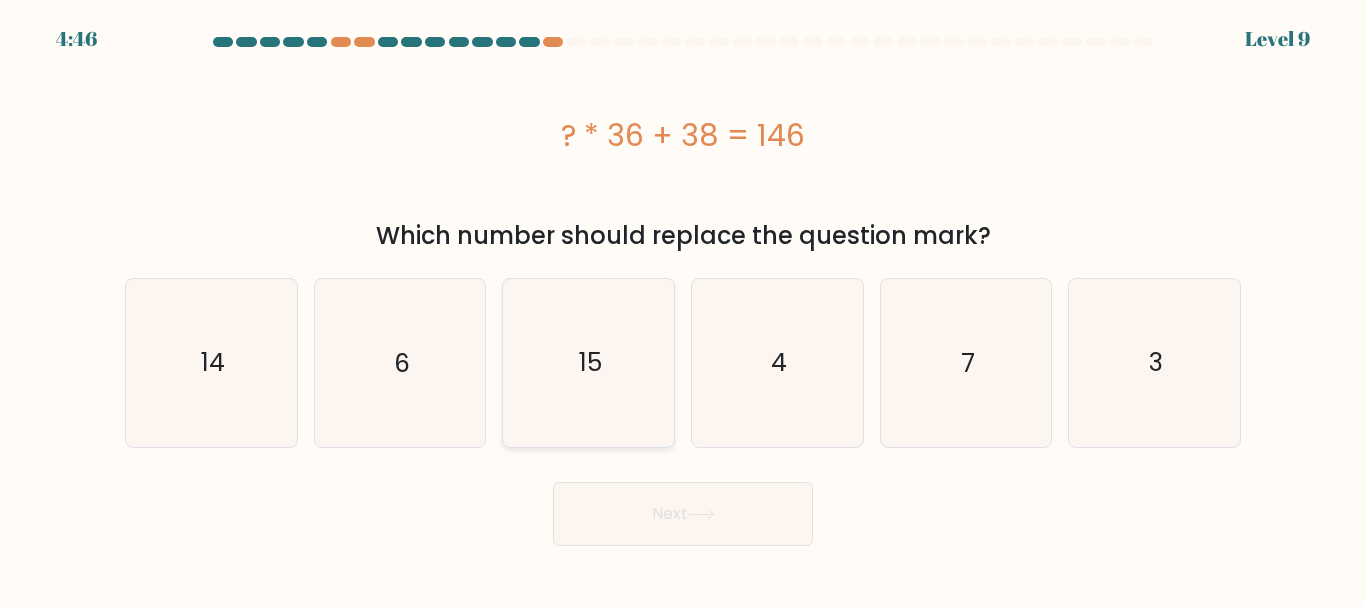 click on "15" at bounding box center (588, 362) 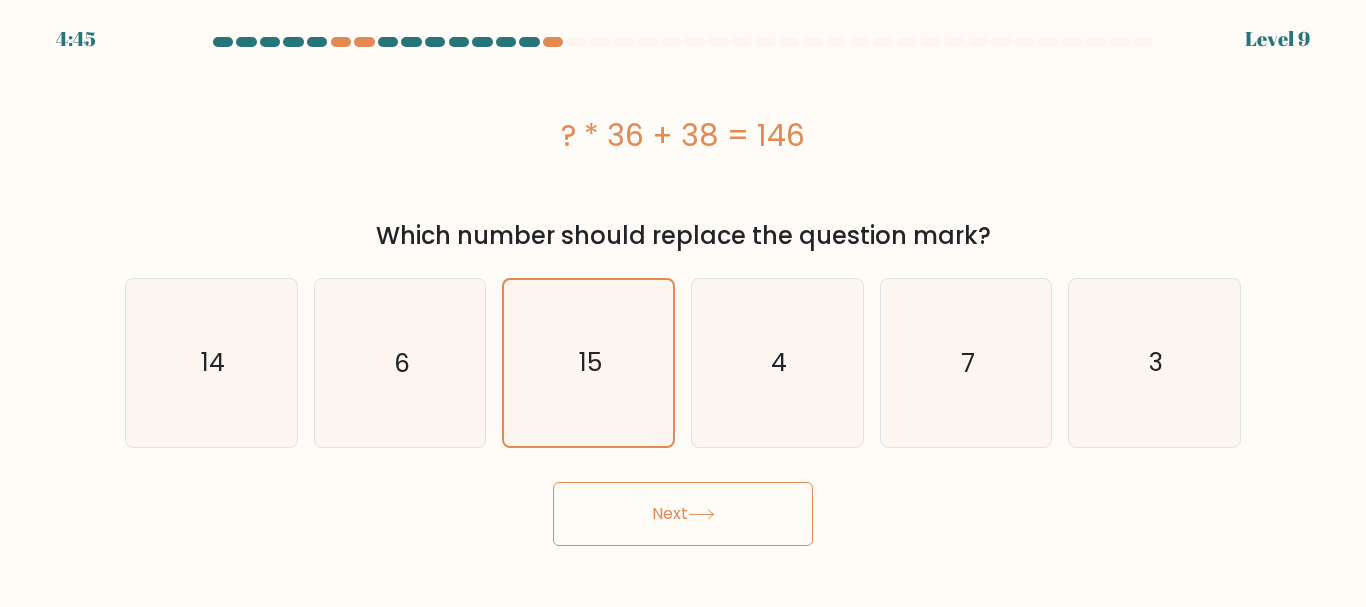 click on "Next" at bounding box center (683, 514) 